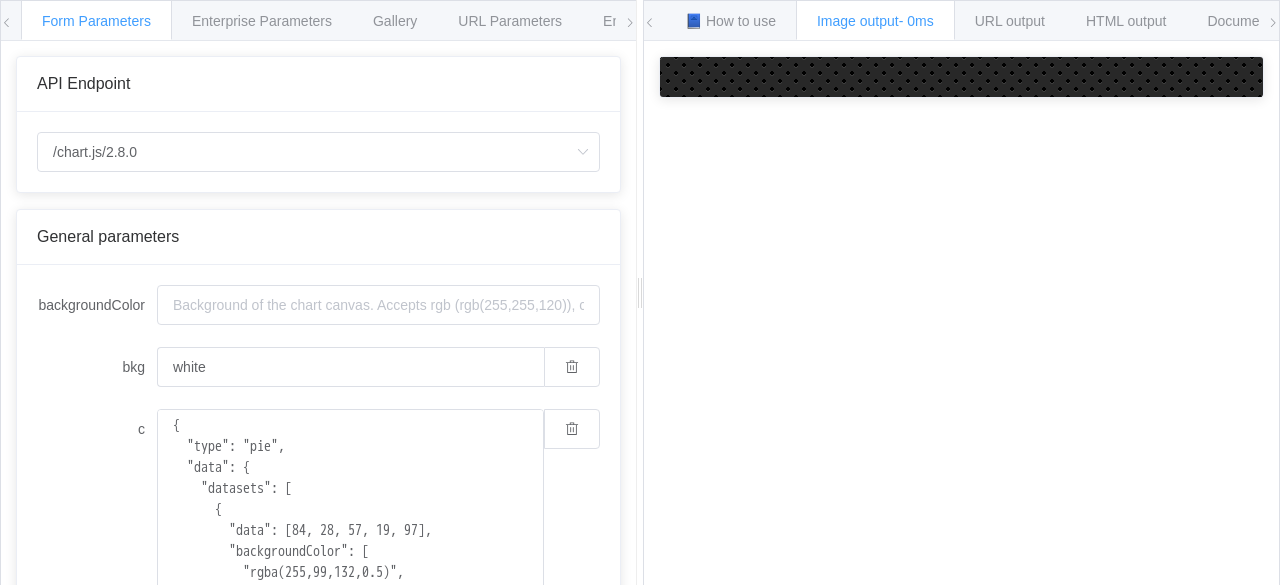scroll, scrollTop: 0, scrollLeft: 0, axis: both 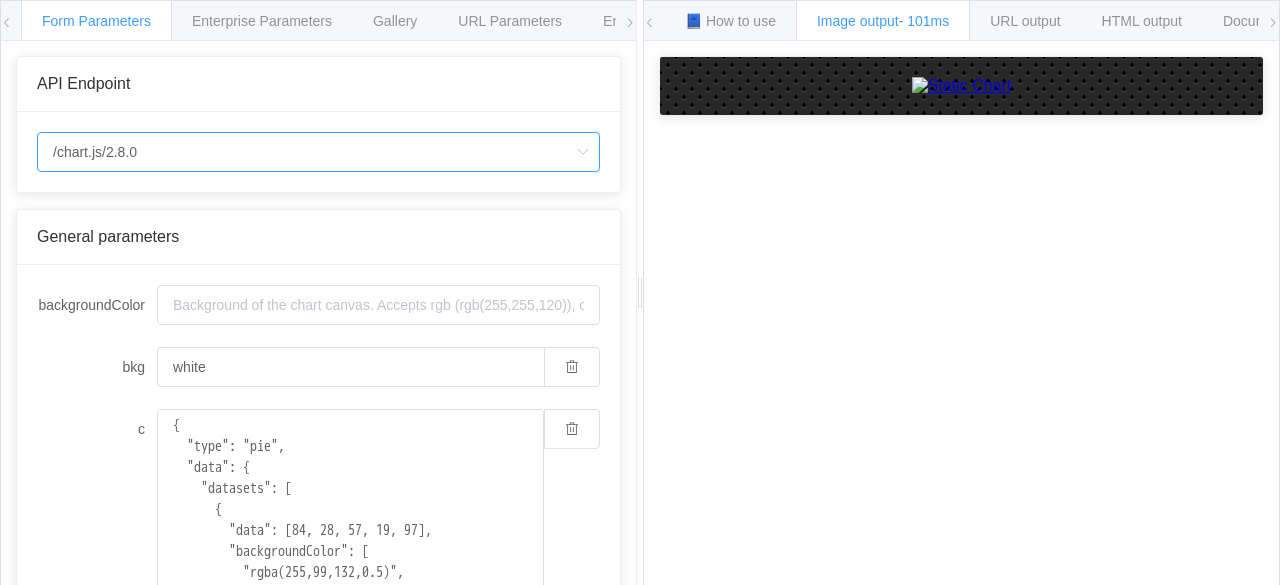 click on "/chart.js/2.8.0" at bounding box center [318, 152] 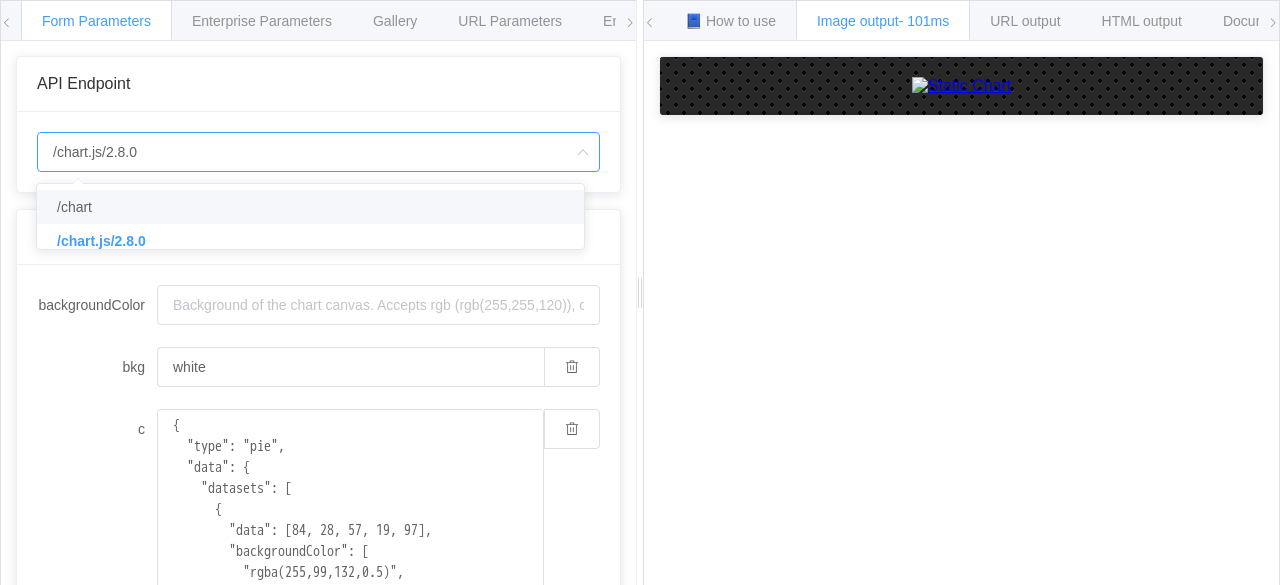 click on "/chart" at bounding box center [318, 207] 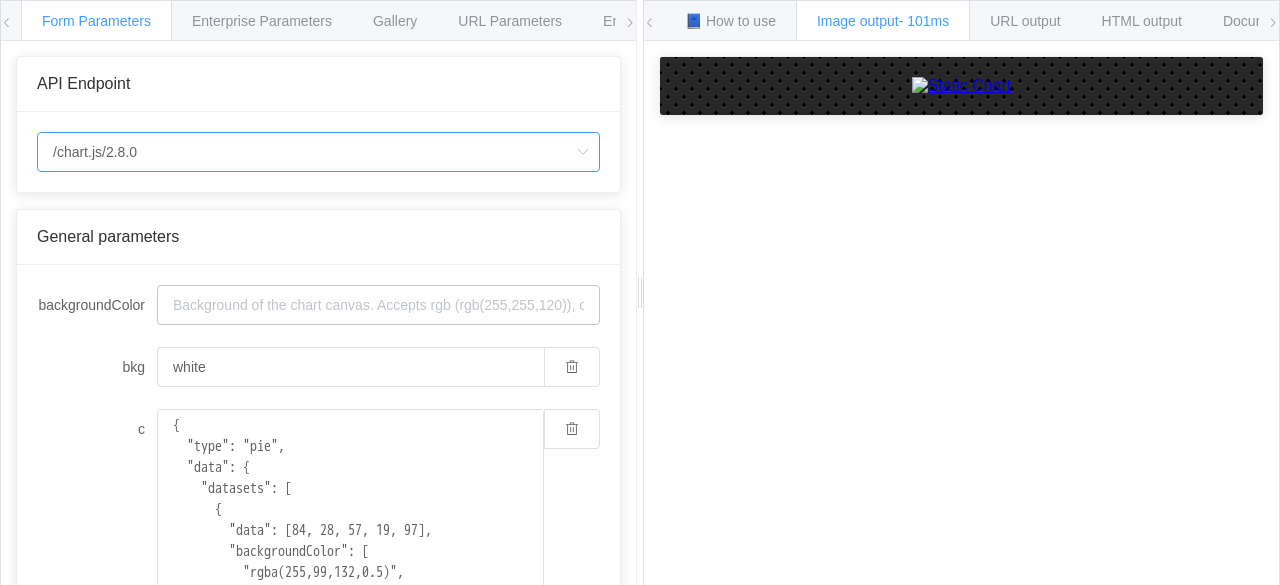 type on "/chart" 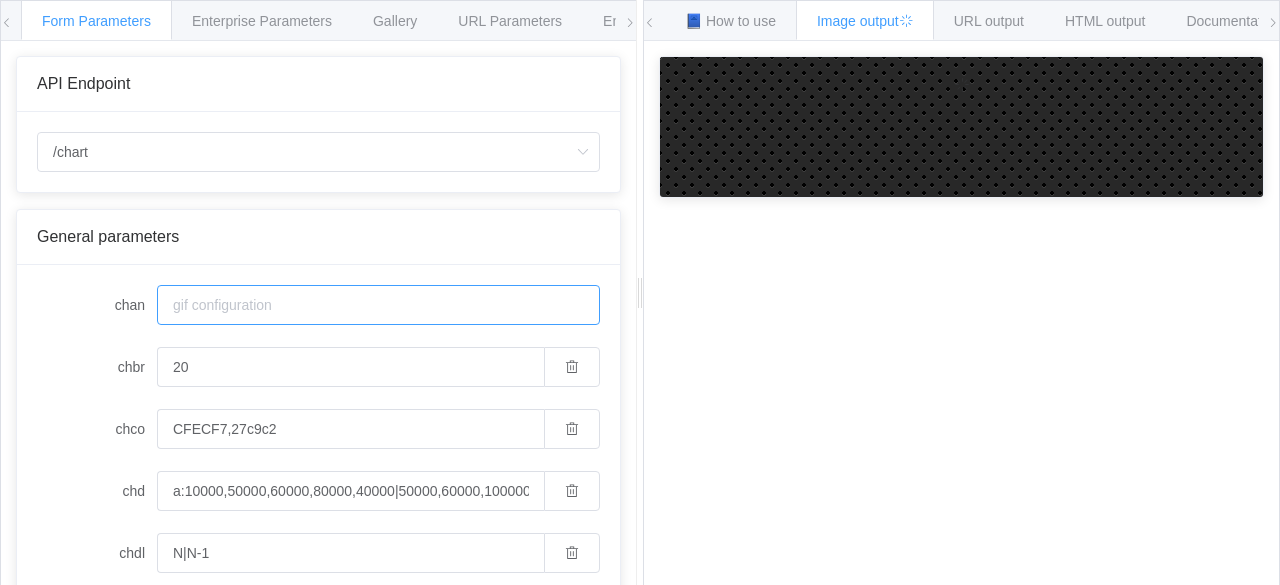 click on "chan" at bounding box center (378, 305) 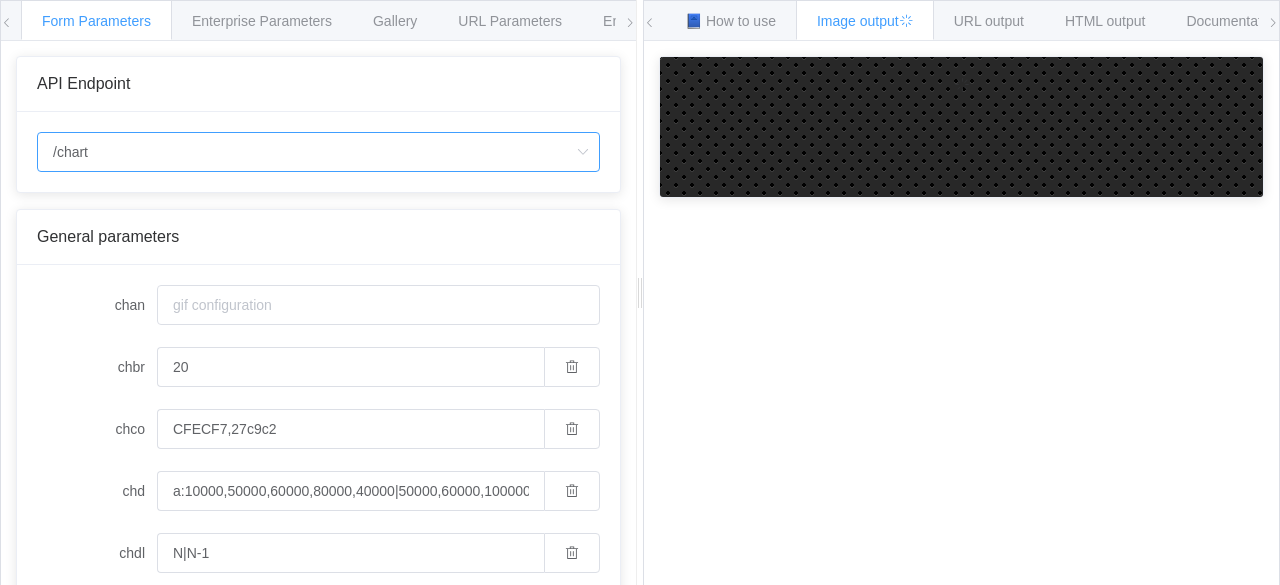 click on "/chart" at bounding box center (318, 152) 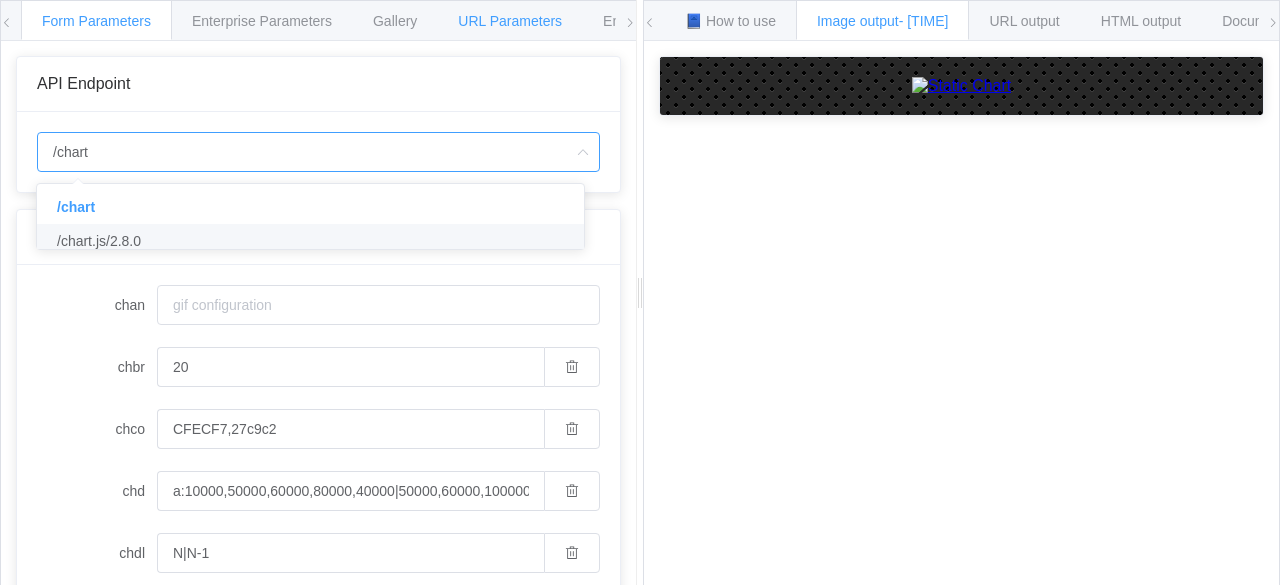 click on "URL Parameters" at bounding box center (510, 21) 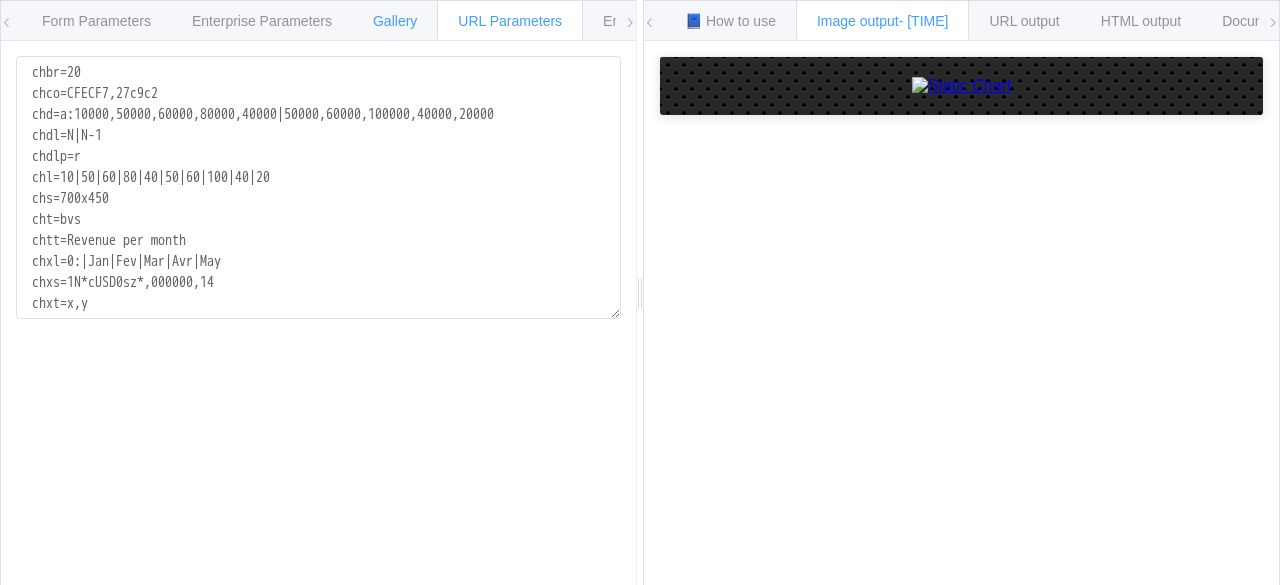 click on "Gallery" at bounding box center [395, 21] 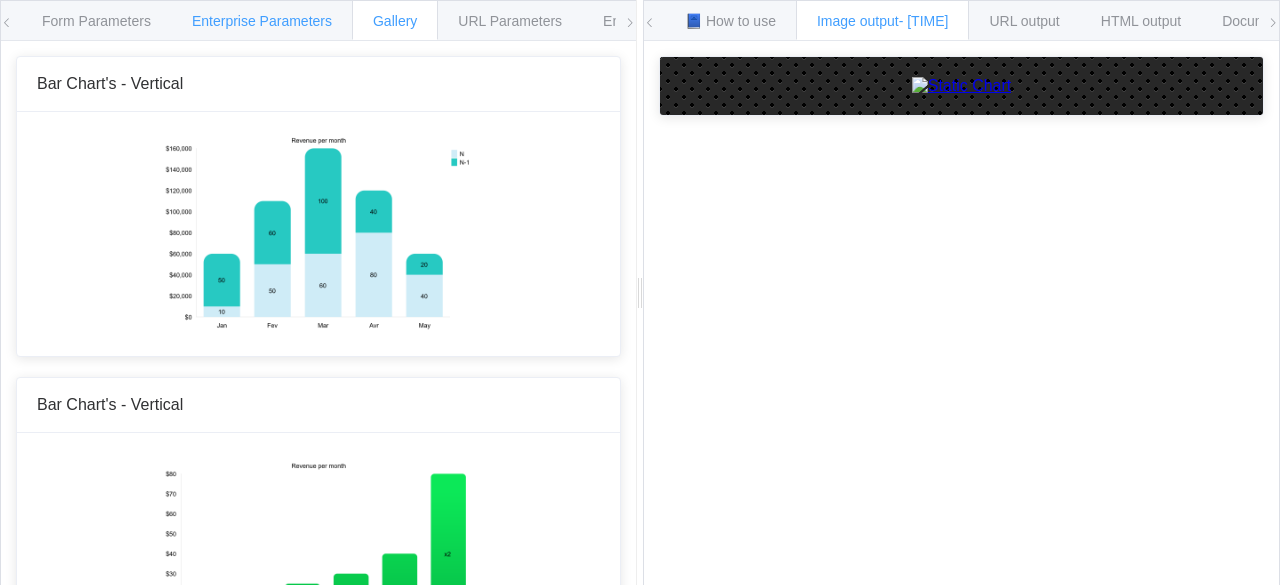 click on "Enterprise Parameters" at bounding box center (262, 21) 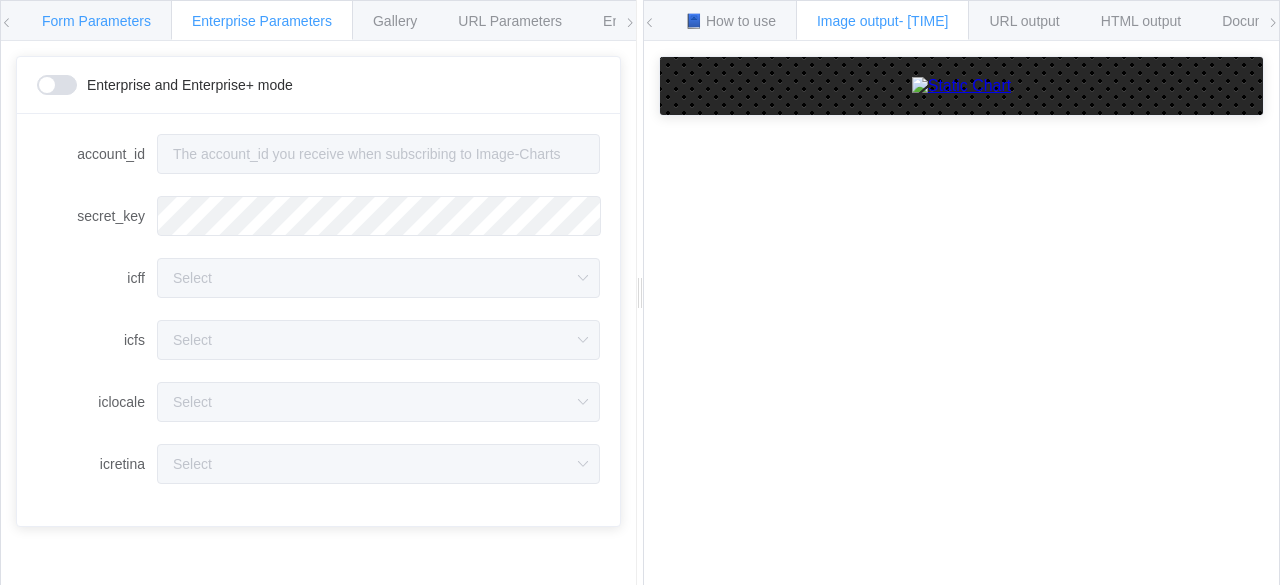 click on "Form Parameters" at bounding box center (96, 21) 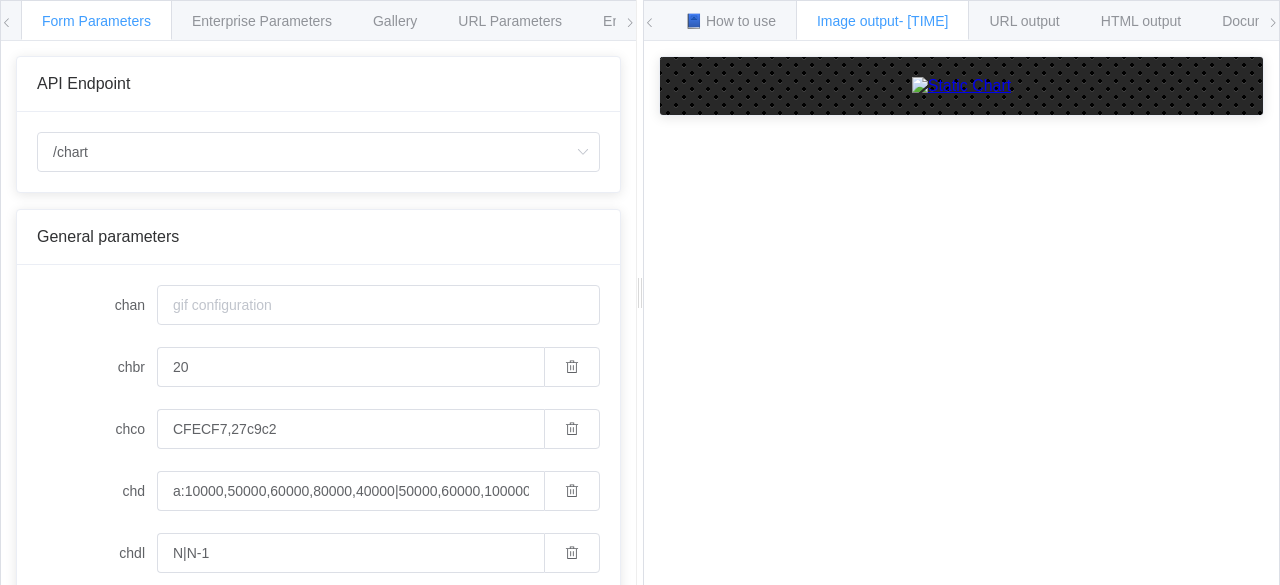 click on "/chart" at bounding box center [318, 152] 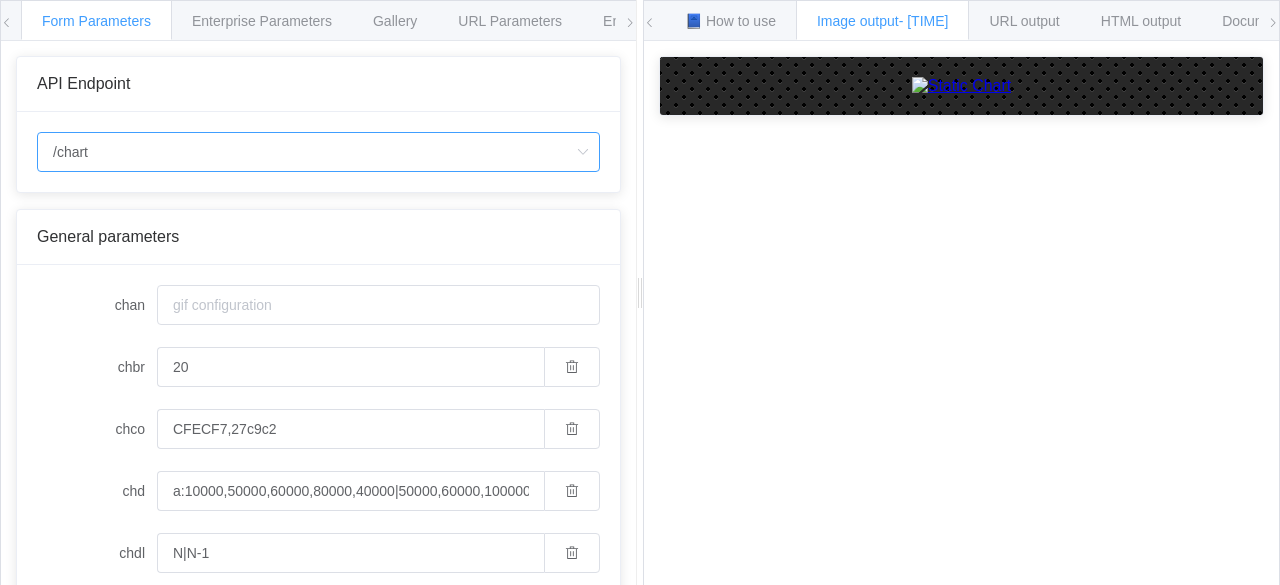 click on "/chart" at bounding box center (318, 152) 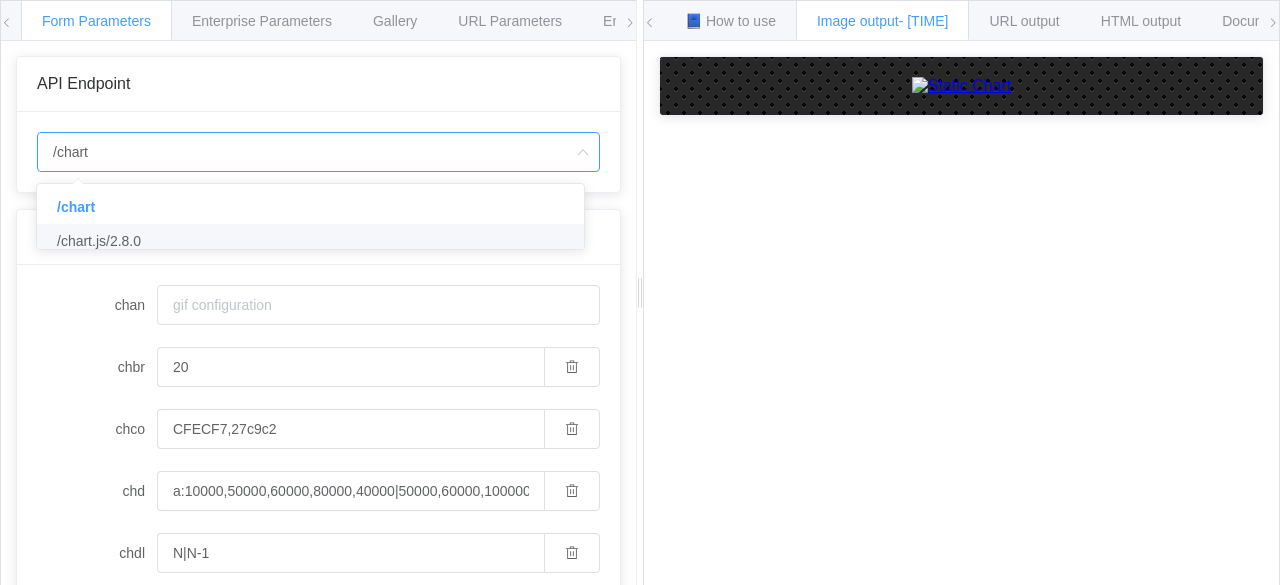 click on "/chart.js/2.8.0" at bounding box center [318, 241] 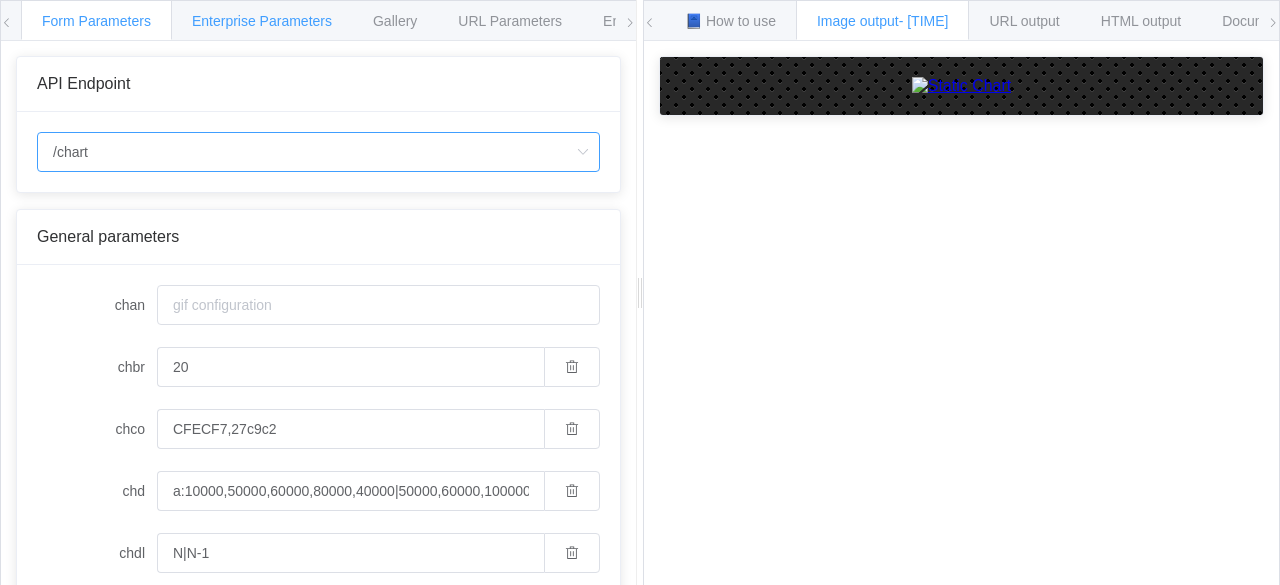 type on "/chart.js/2.8.0" 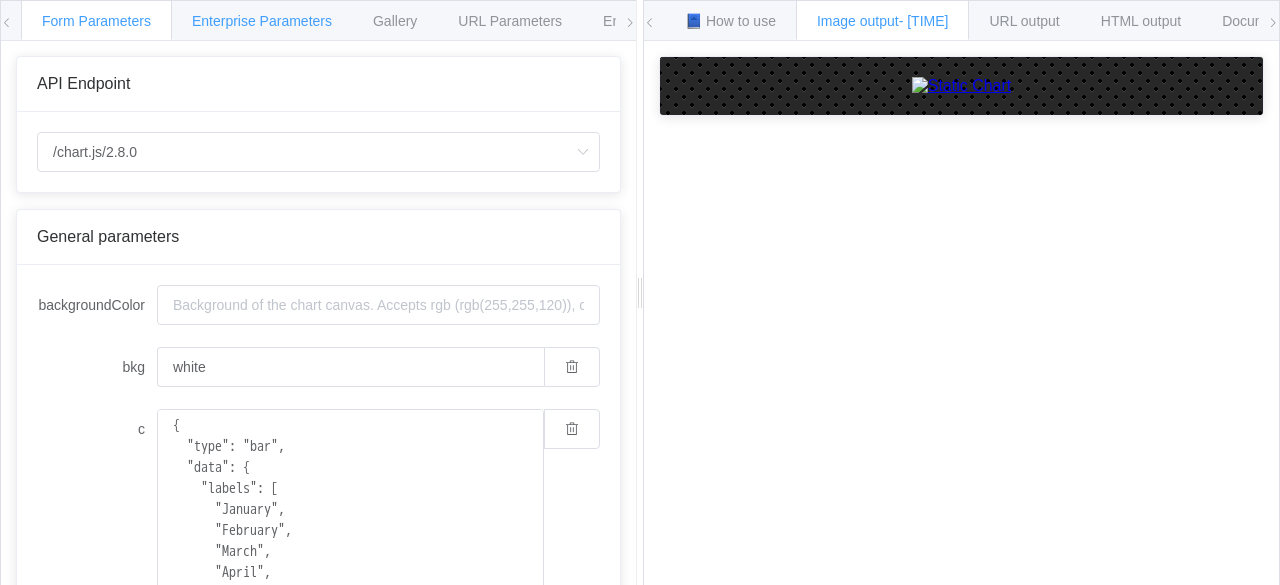 click on "Enterprise Parameters" at bounding box center (262, 21) 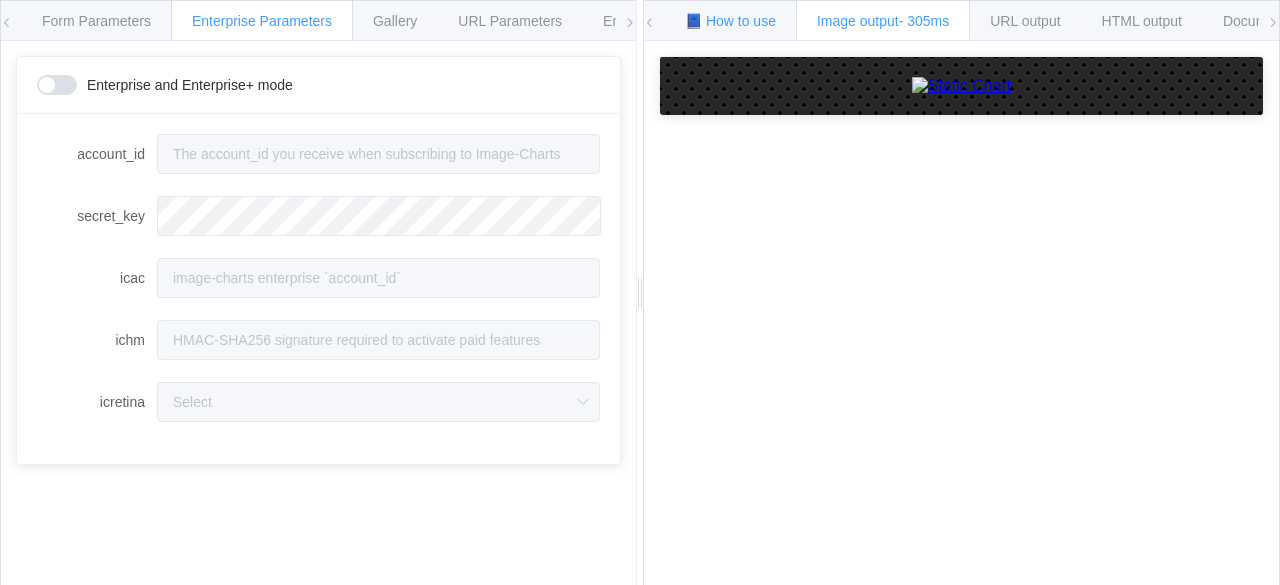 click on "📘 How to use" at bounding box center [730, 21] 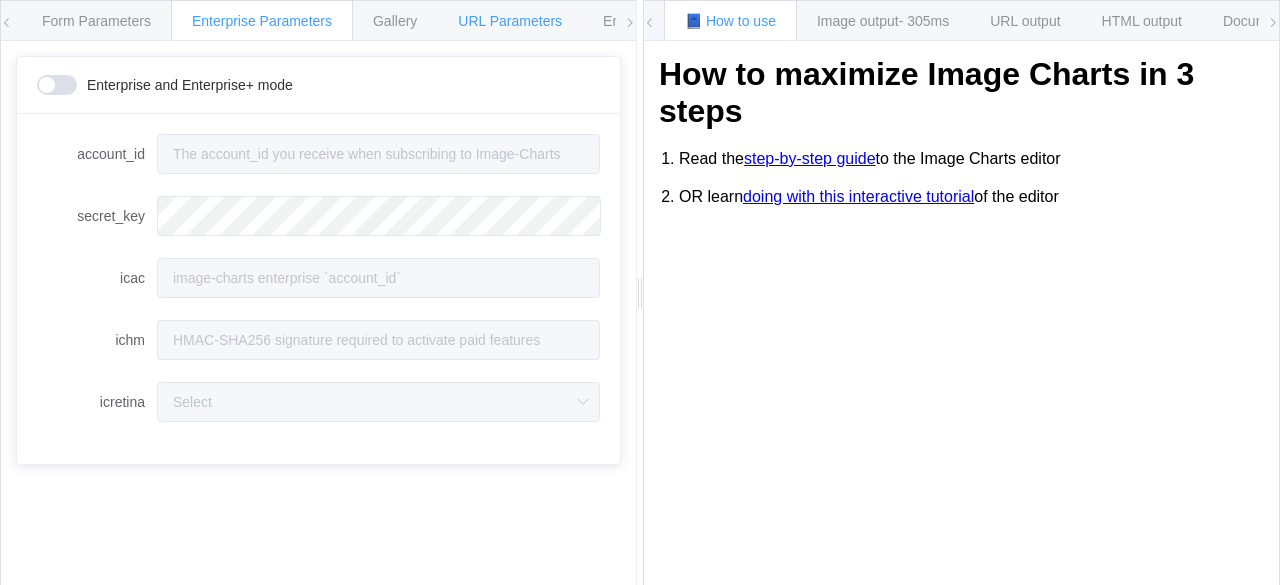 click on "URL Parameters" at bounding box center [510, 20] 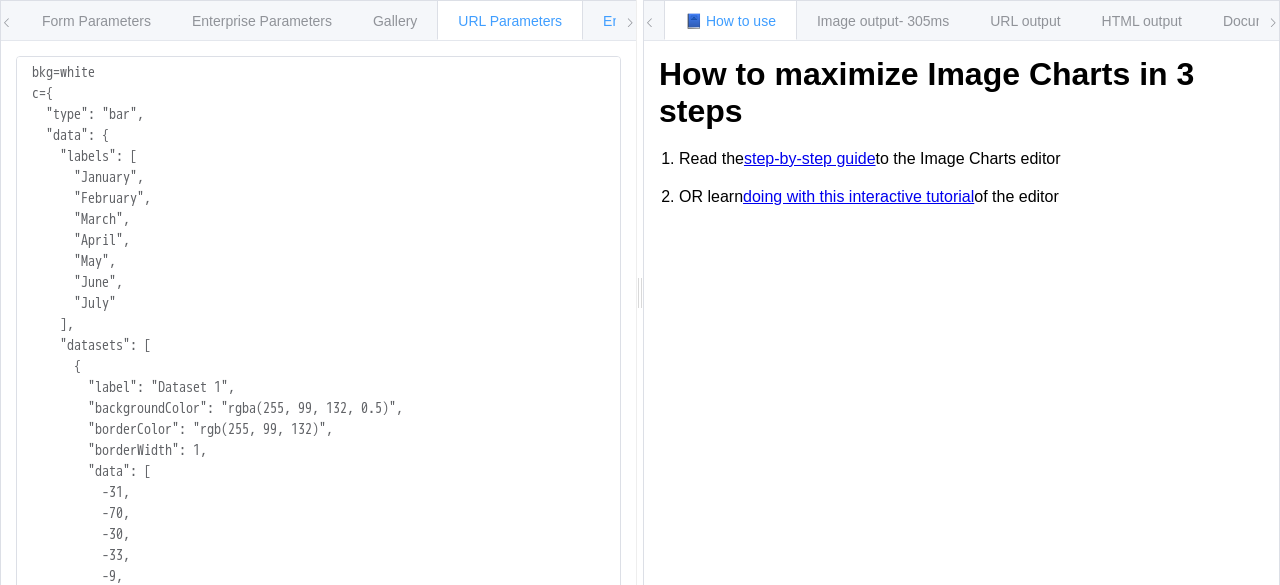 click on "Environments" at bounding box center (646, 20) 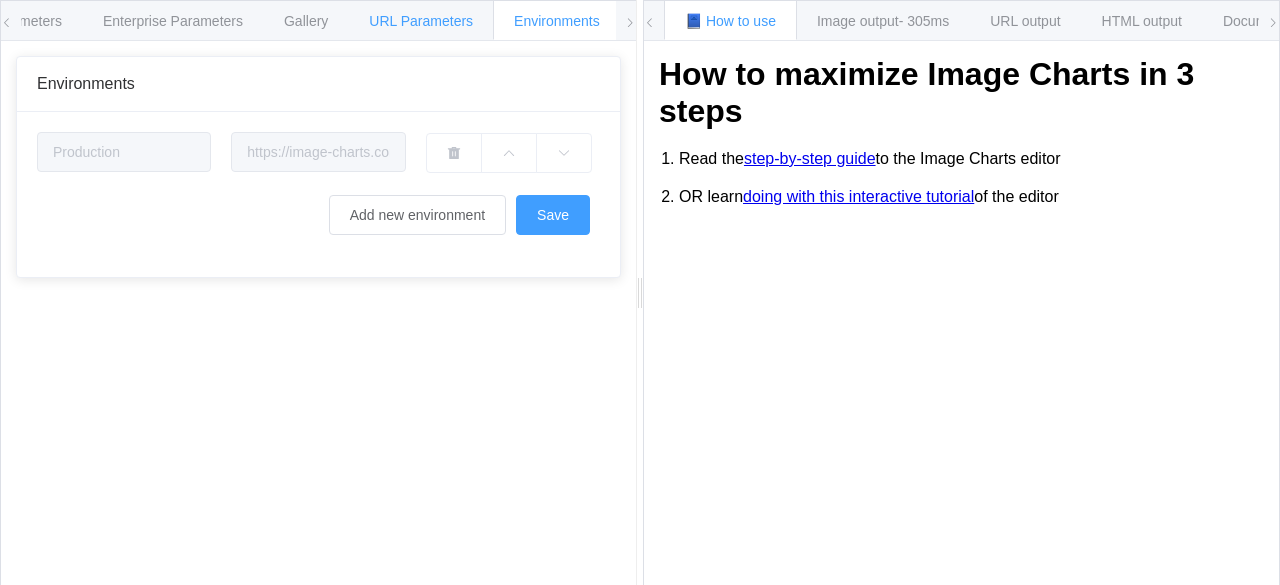 click on "URL Parameters" at bounding box center (421, 20) 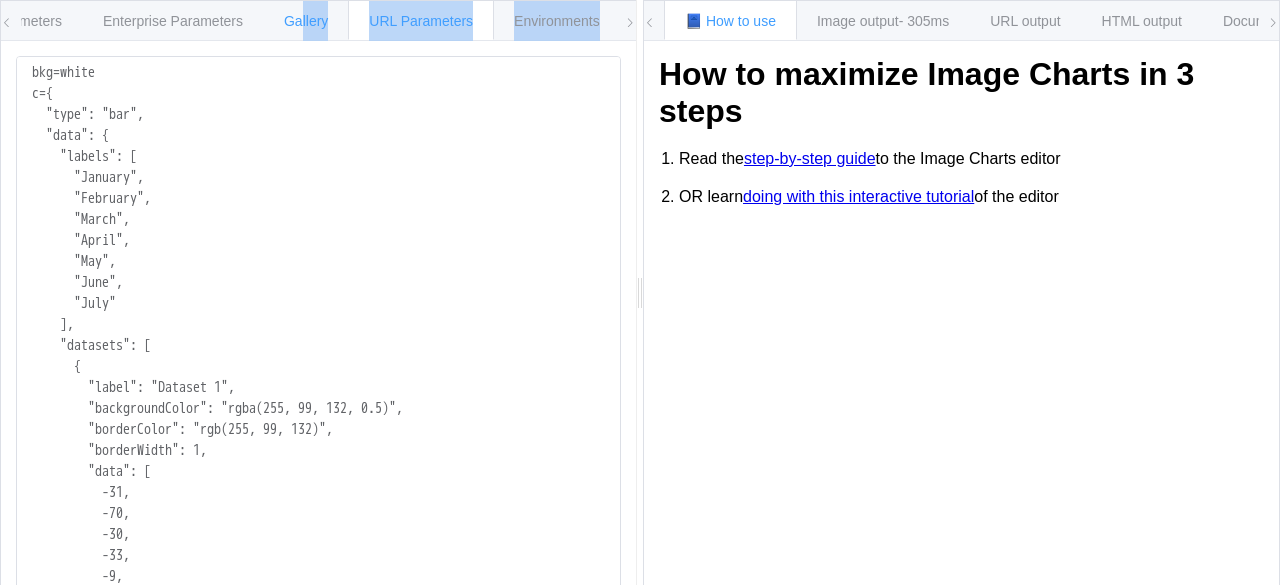 drag, startPoint x: 270, startPoint y: 41, endPoint x: 298, endPoint y: 25, distance: 32.24903 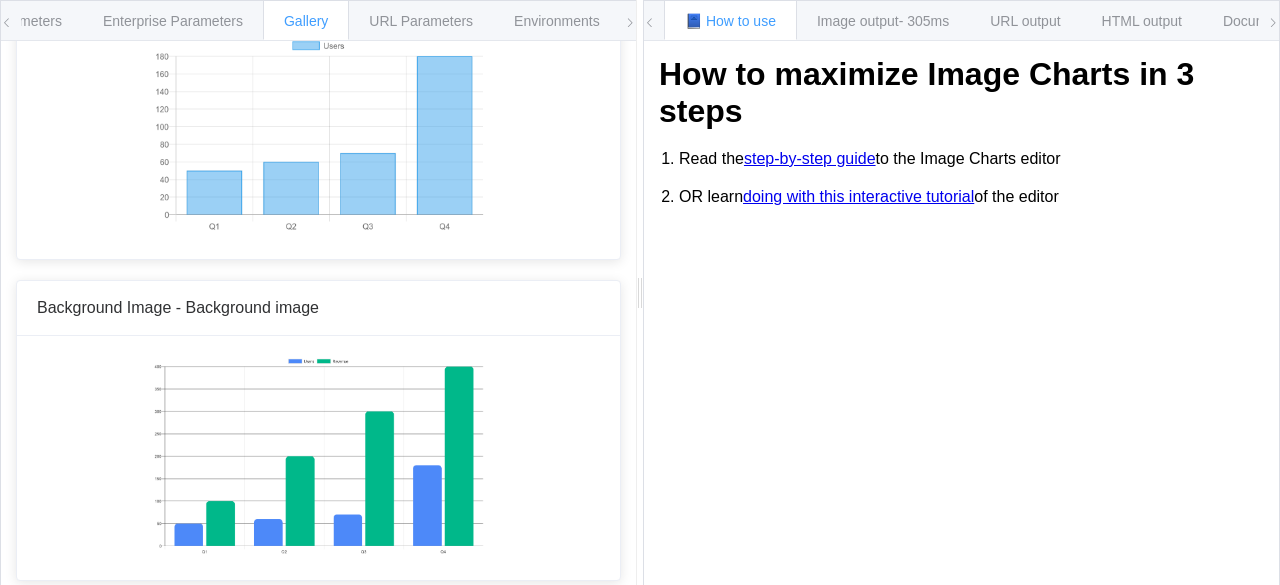 scroll, scrollTop: 14846, scrollLeft: 0, axis: vertical 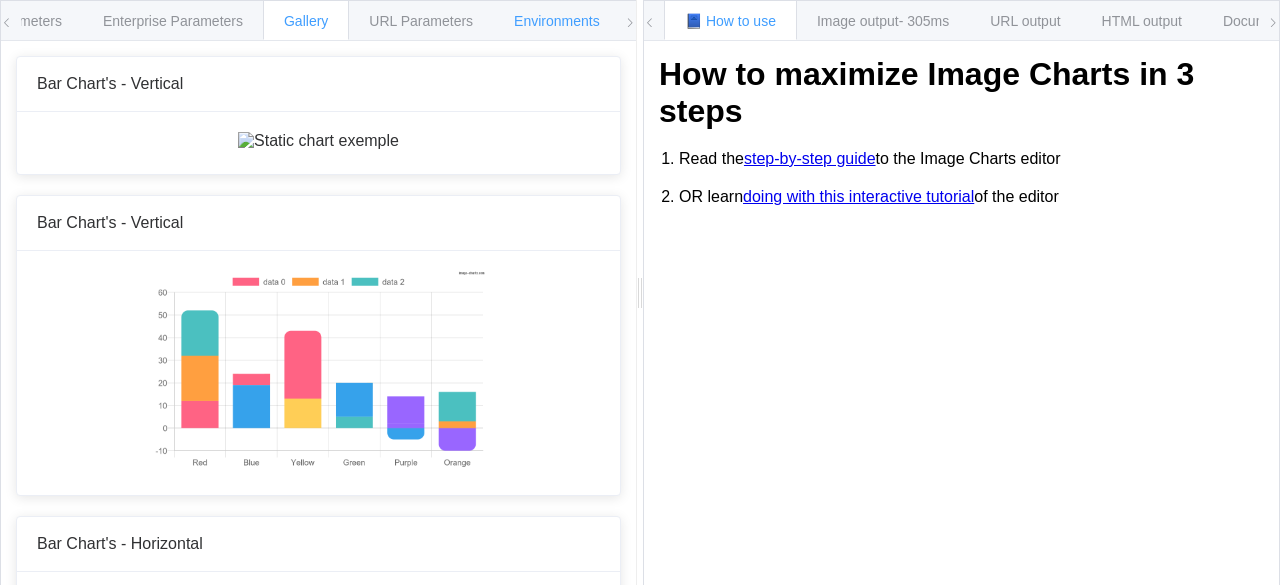 click on "Environments" at bounding box center (557, 21) 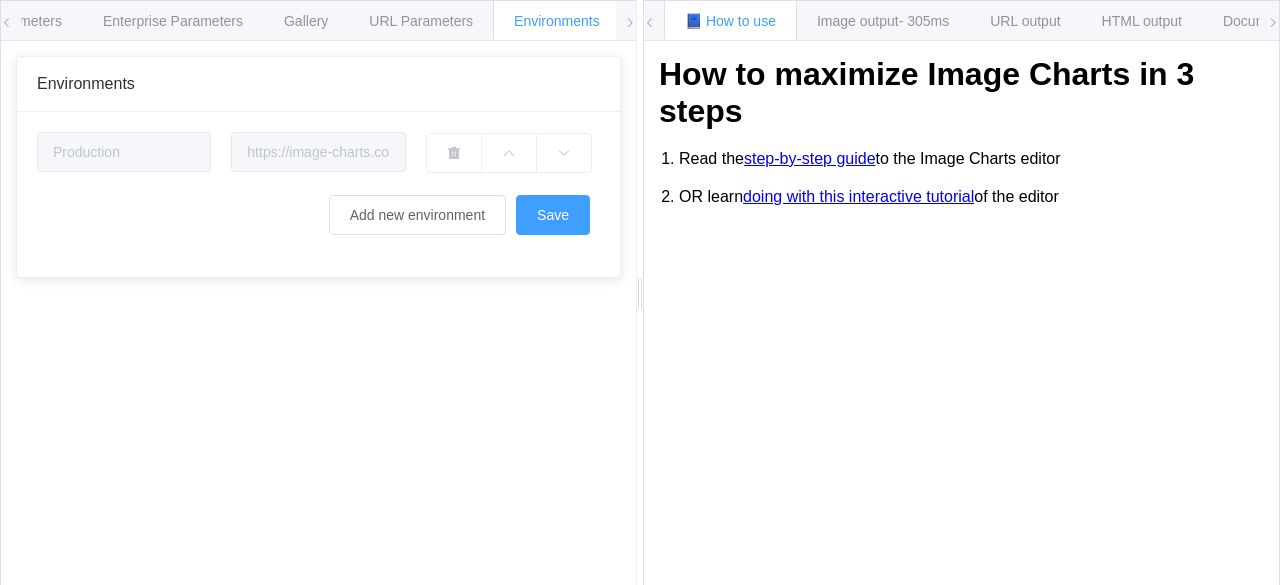 click on "Form Parameters Enterprise Parameters Gallery URL Parameters Environments" at bounding box center [318, 21] 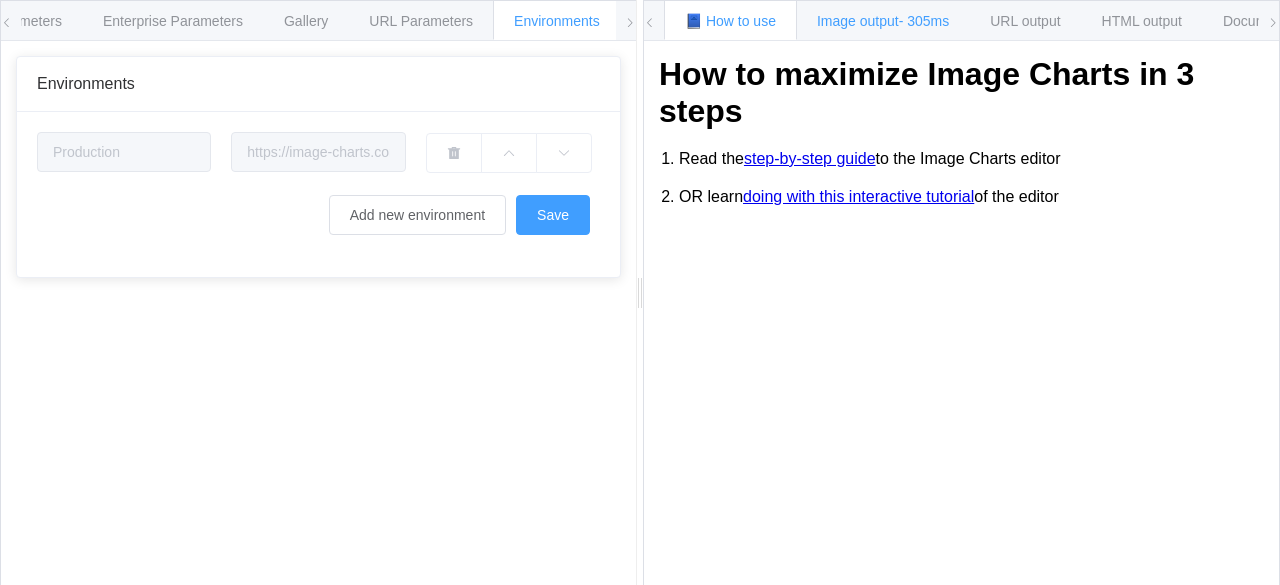 click on "Image output   - [TIME]" at bounding box center [883, 21] 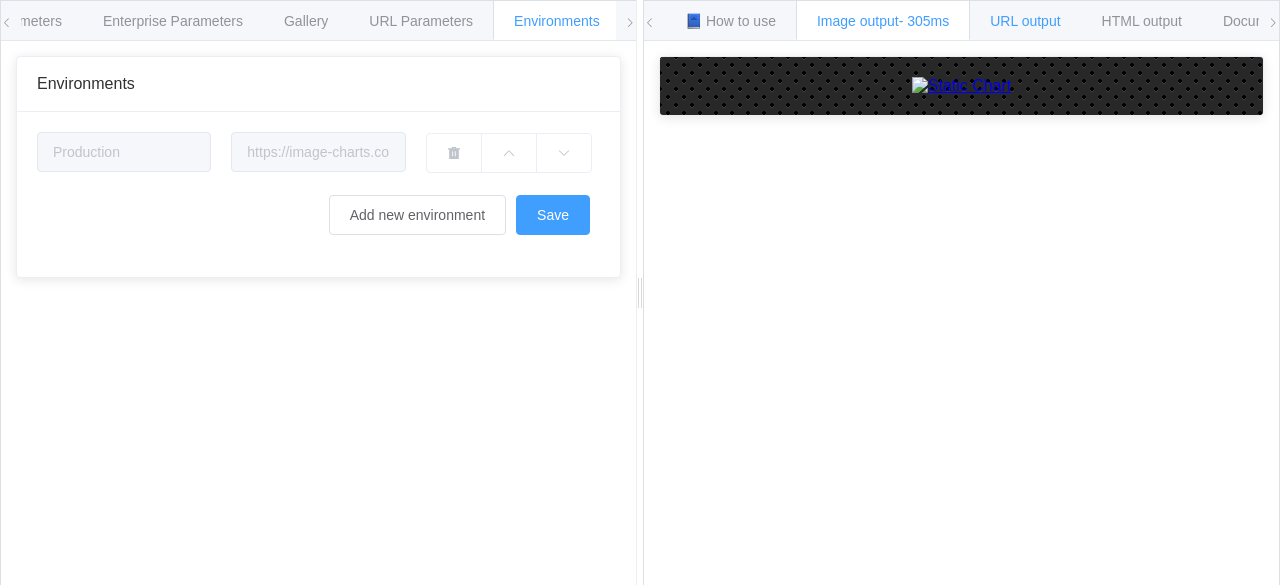 click on "URL output" at bounding box center (1025, 21) 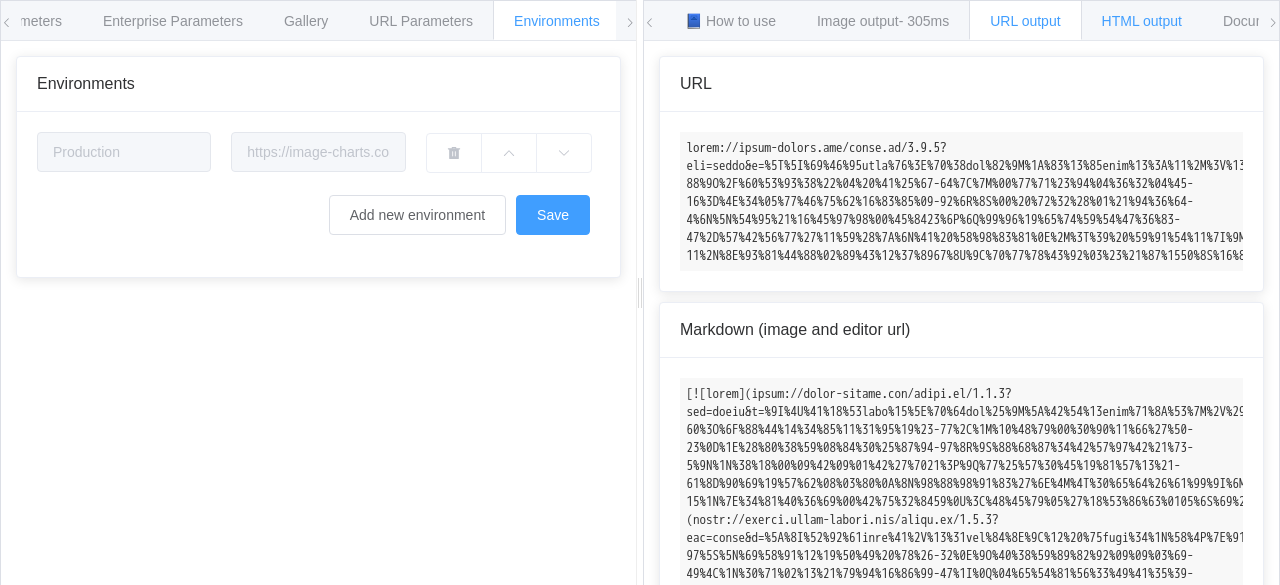 click on "HTML output" at bounding box center [1142, 20] 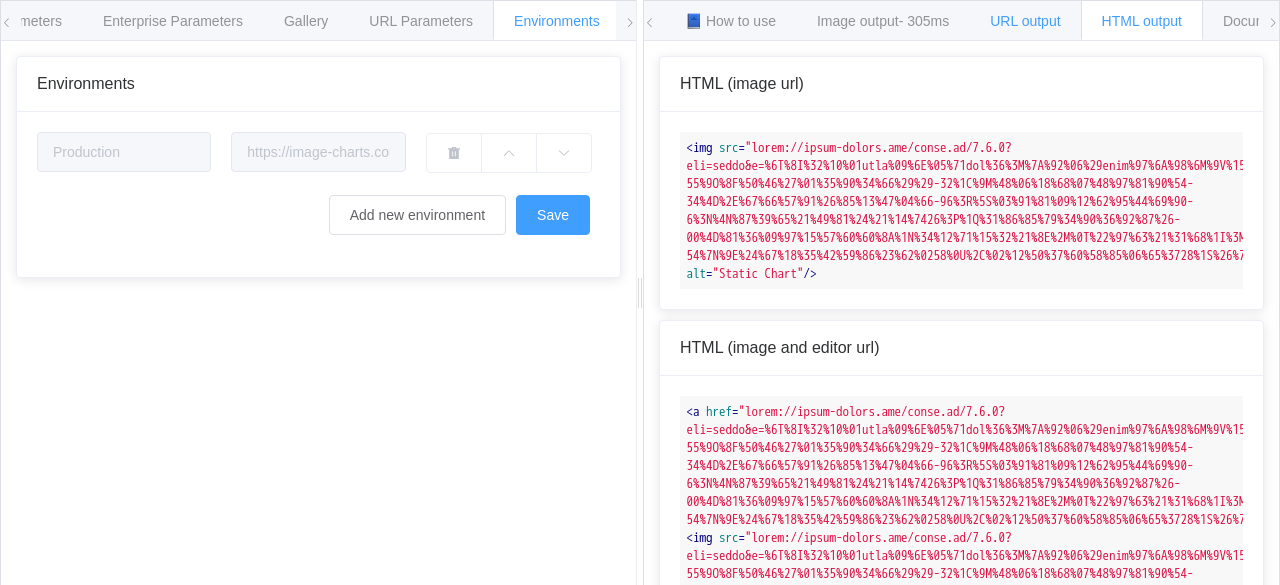 click on "URL output" at bounding box center [421, 21] 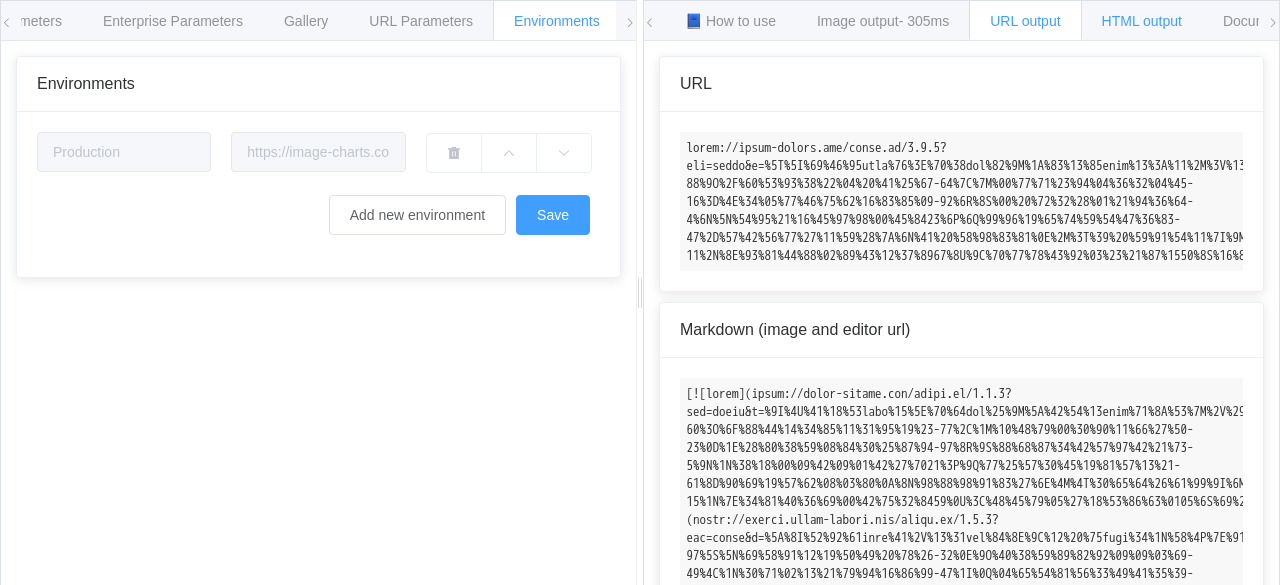 click on "HTML output" at bounding box center [1142, 21] 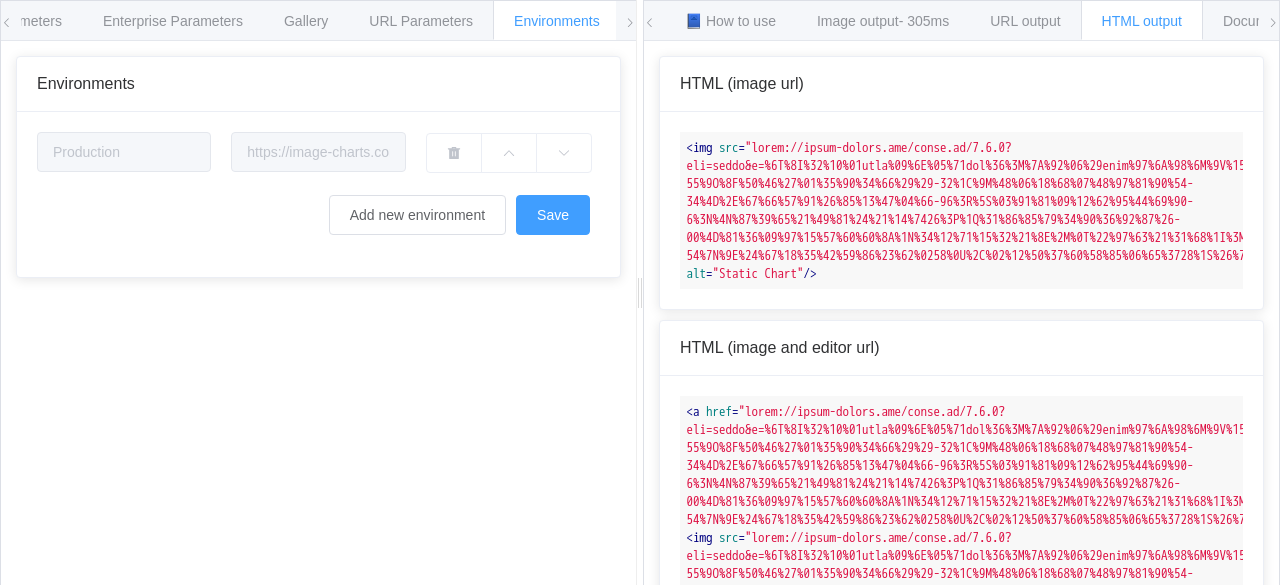 click at bounding box center [3358, 201] 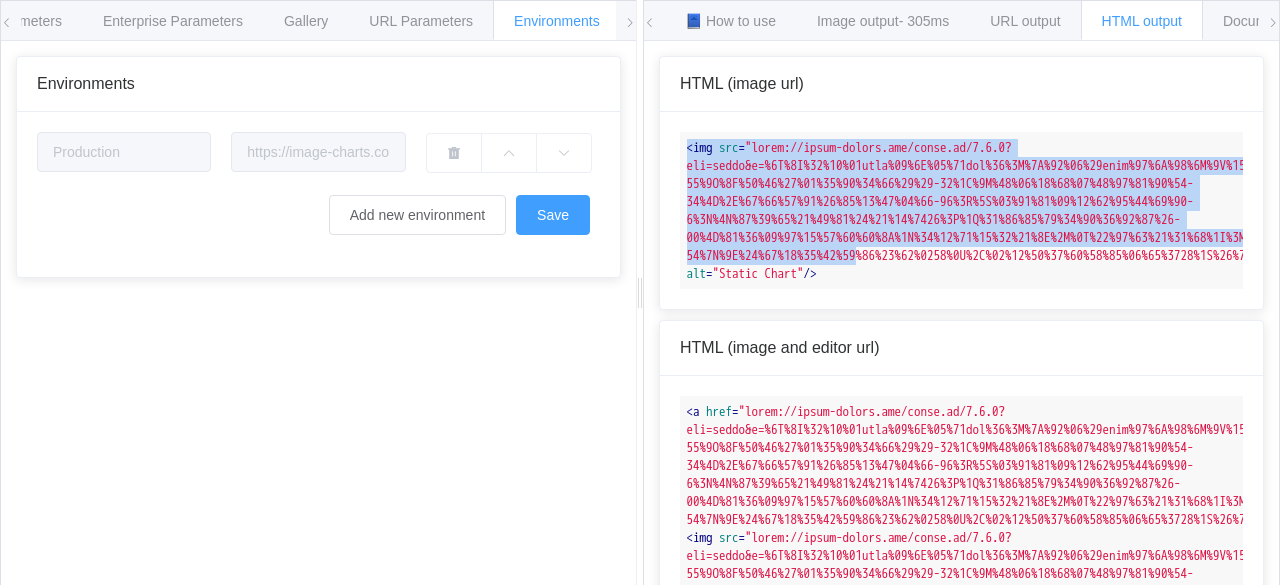 drag, startPoint x: 859, startPoint y: 273, endPoint x: 685, endPoint y: 149, distance: 213.66328 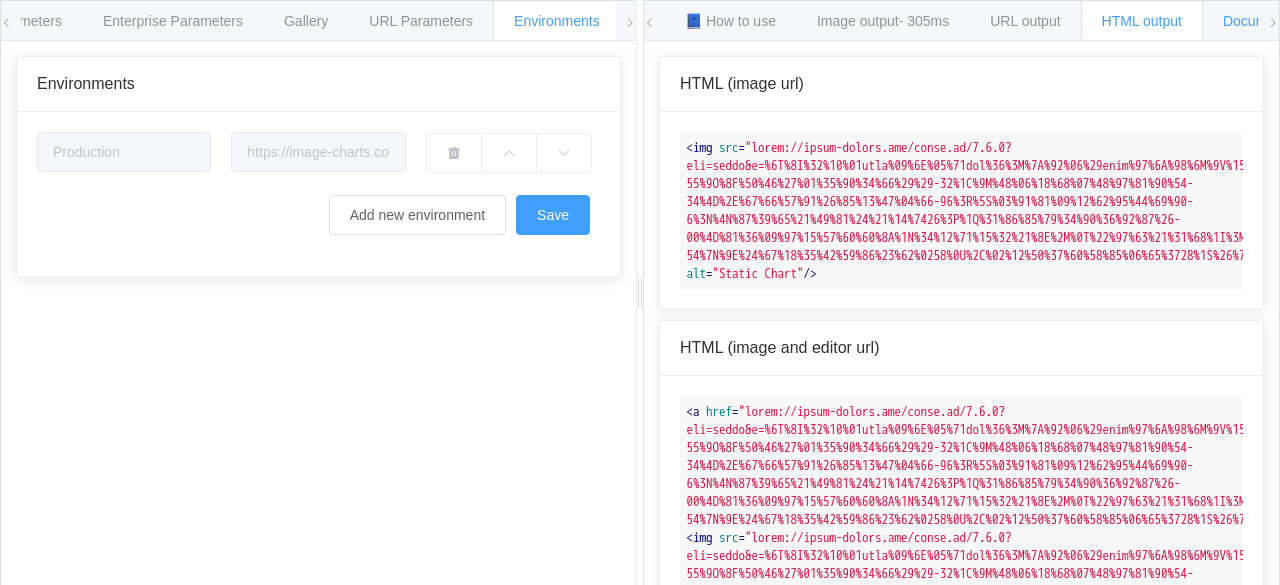 click on "Documentation" at bounding box center (1270, 20) 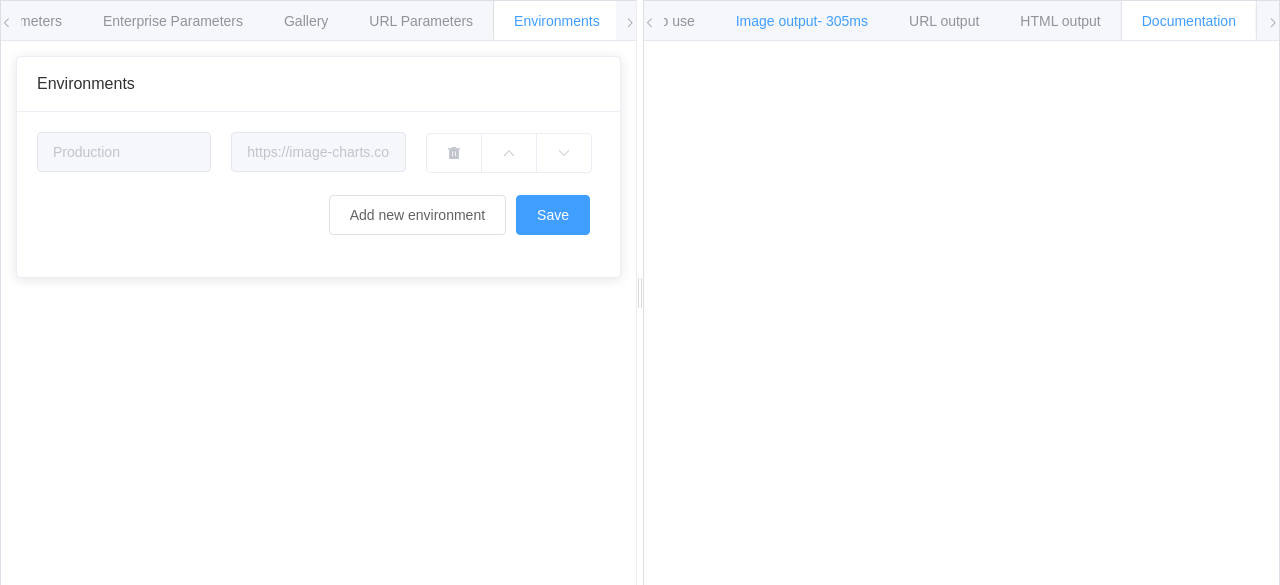 click on "Image output   - [TIME]" at bounding box center [802, 20] 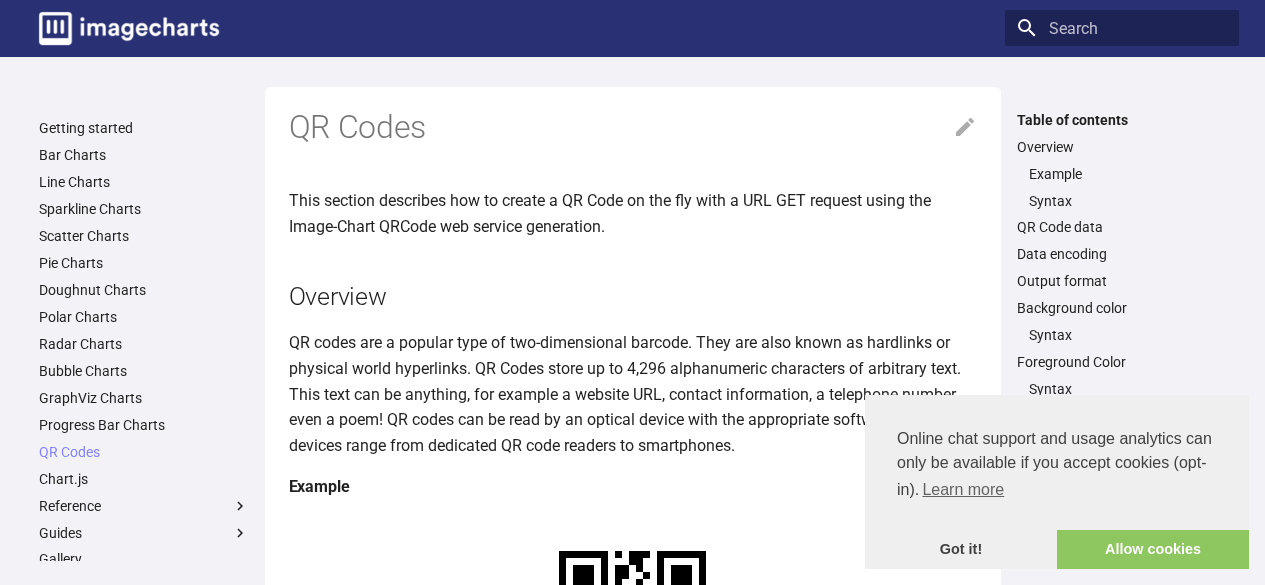 scroll, scrollTop: 0, scrollLeft: 0, axis: both 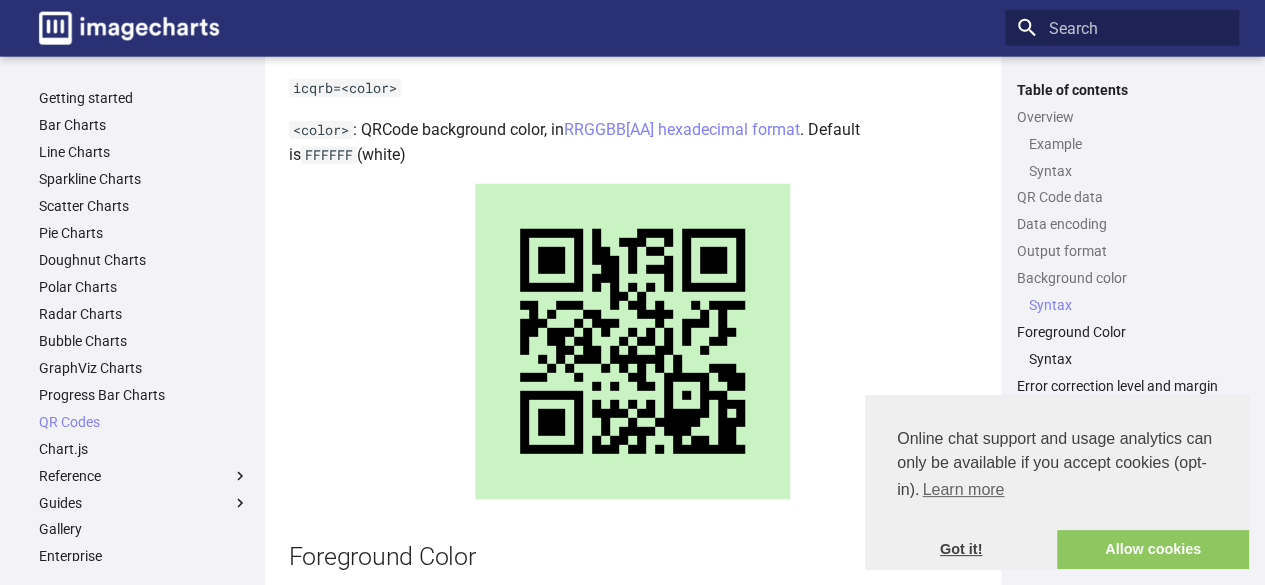 click on "Got it!" at bounding box center [961, 550] 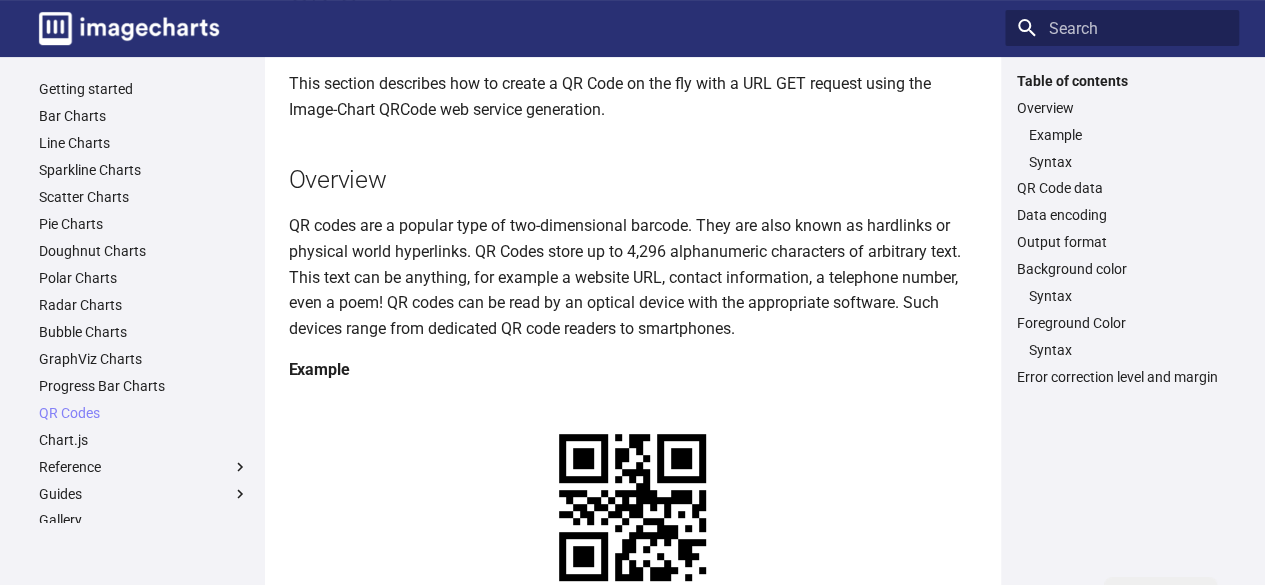 scroll, scrollTop: 0, scrollLeft: 0, axis: both 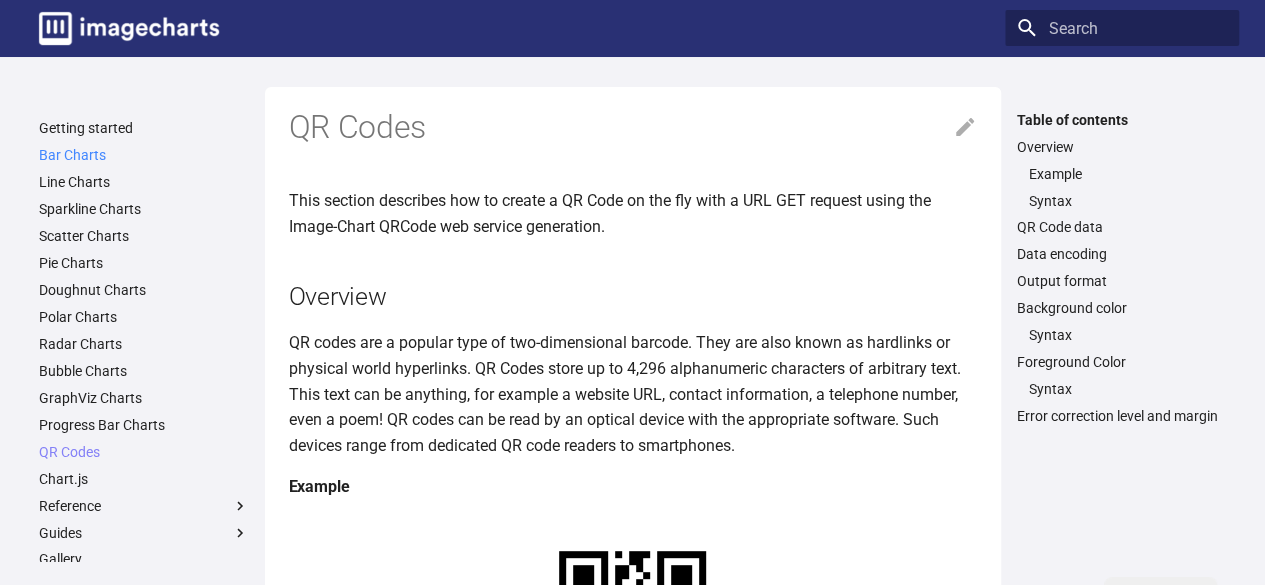 click on "Bar Charts" at bounding box center [144, 155] 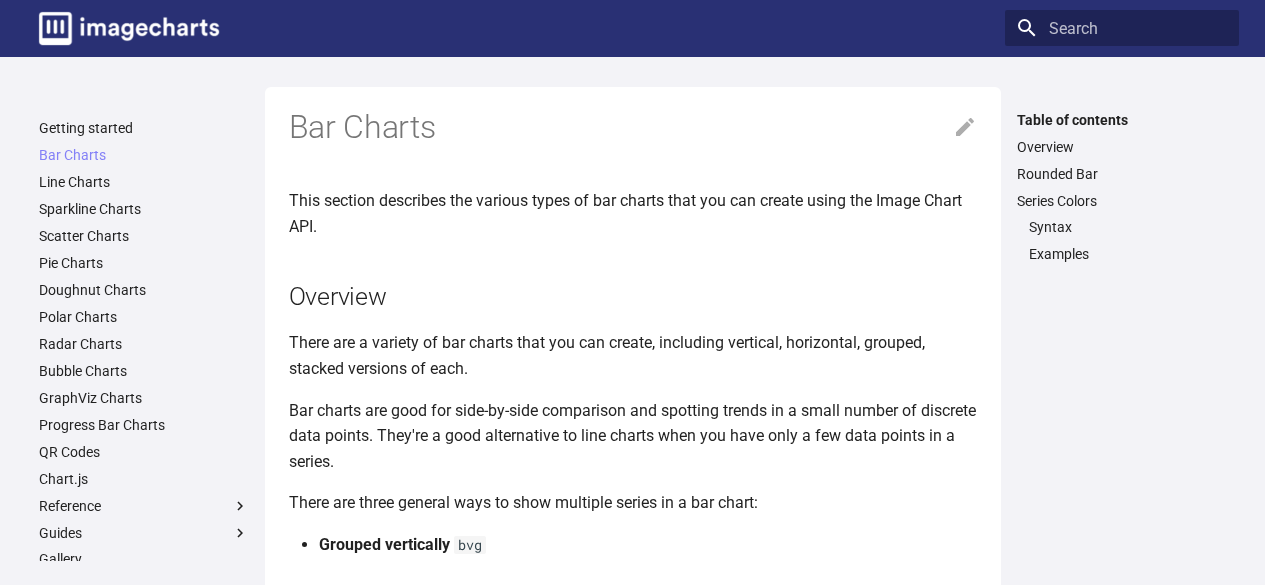 scroll, scrollTop: 0, scrollLeft: 0, axis: both 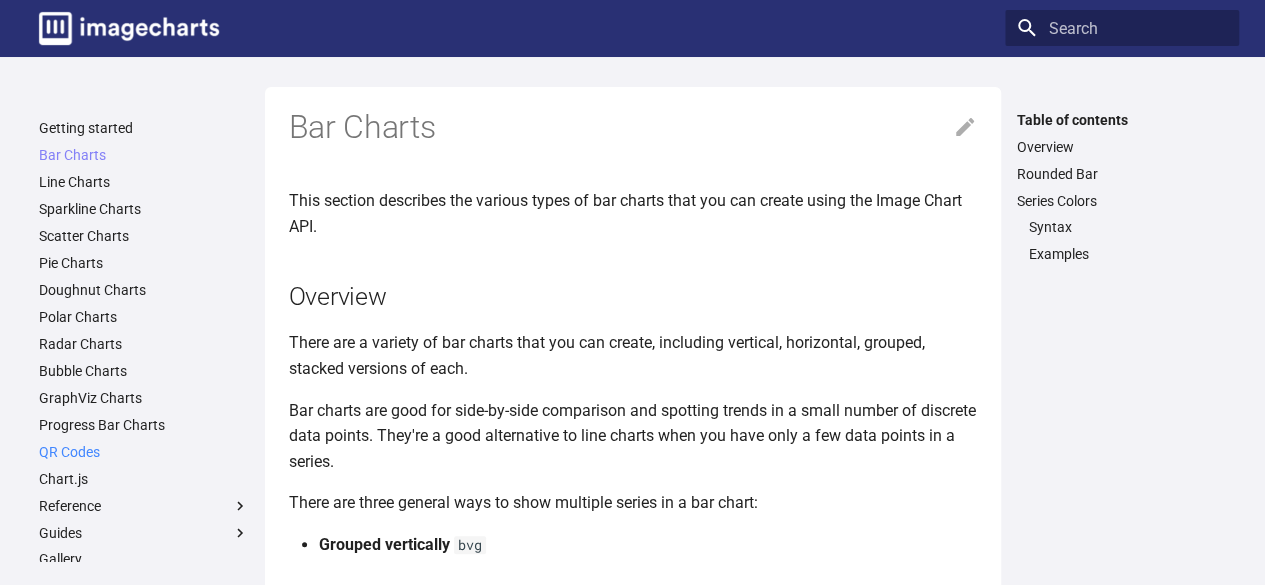 click on "QR Codes" at bounding box center (144, 452) 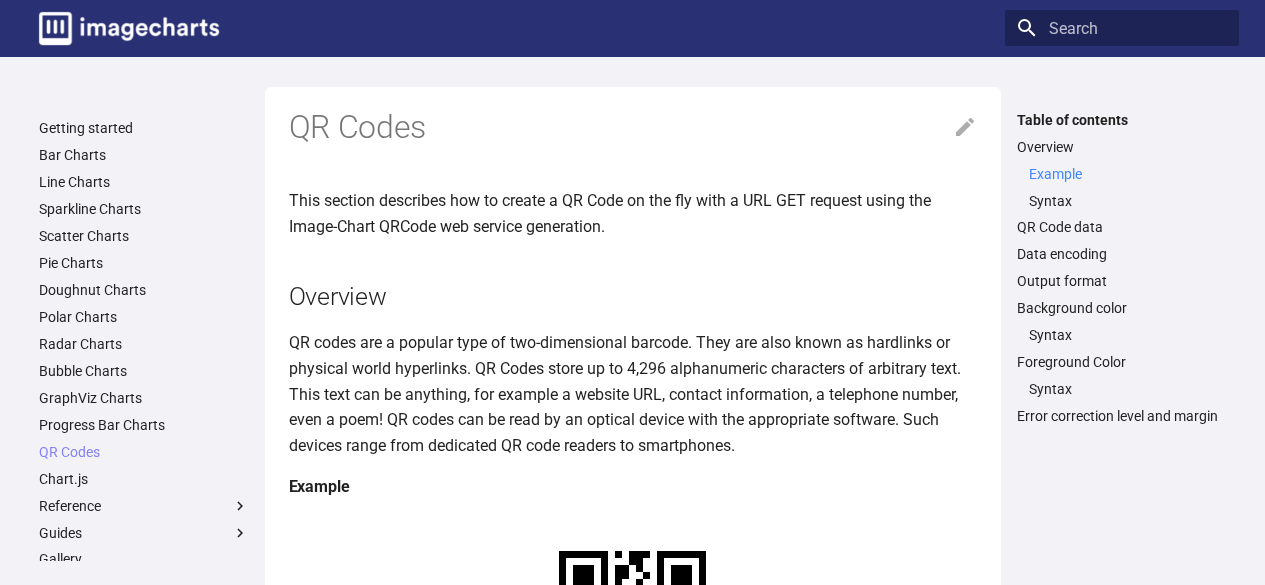 scroll, scrollTop: 0, scrollLeft: 0, axis: both 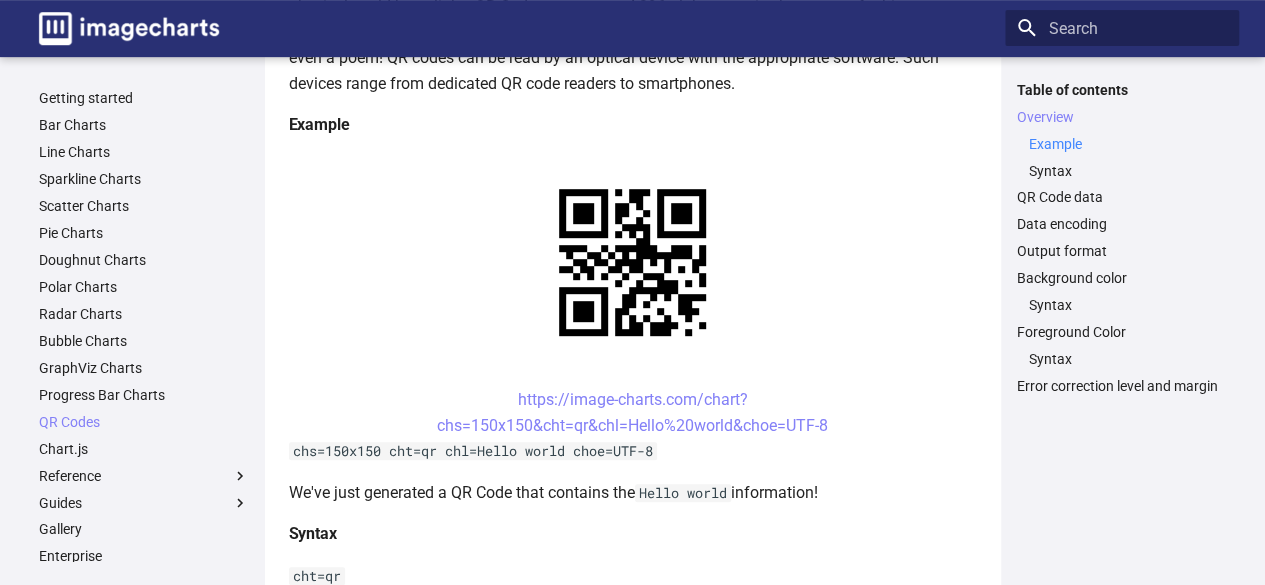 click on "Example" at bounding box center [1128, 144] 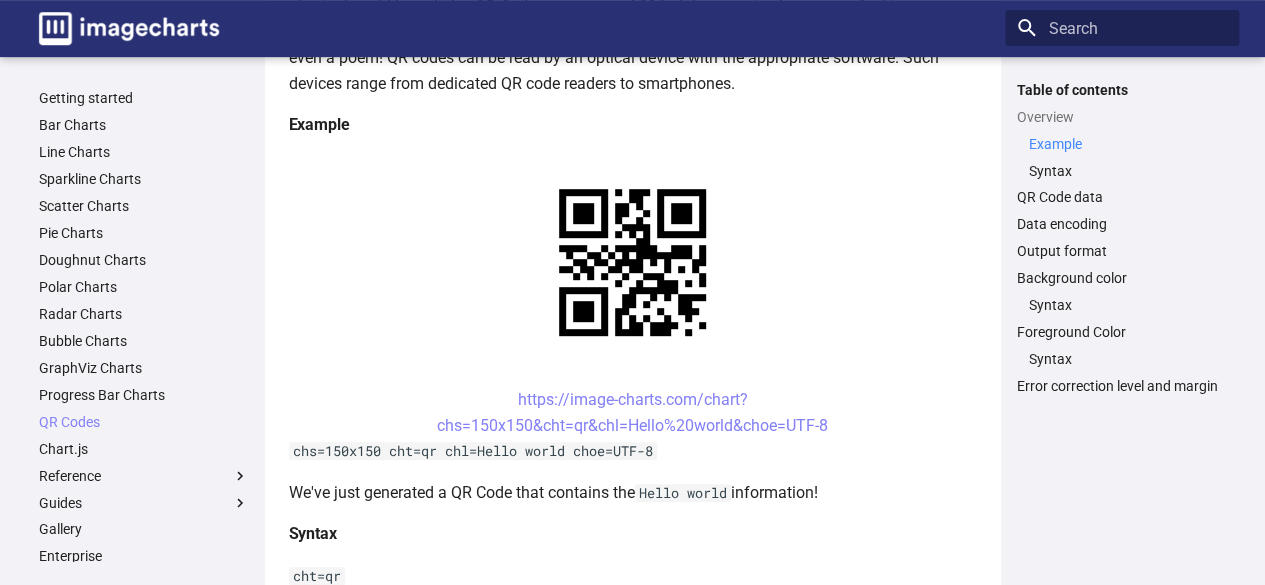 scroll, scrollTop: 405, scrollLeft: 0, axis: vertical 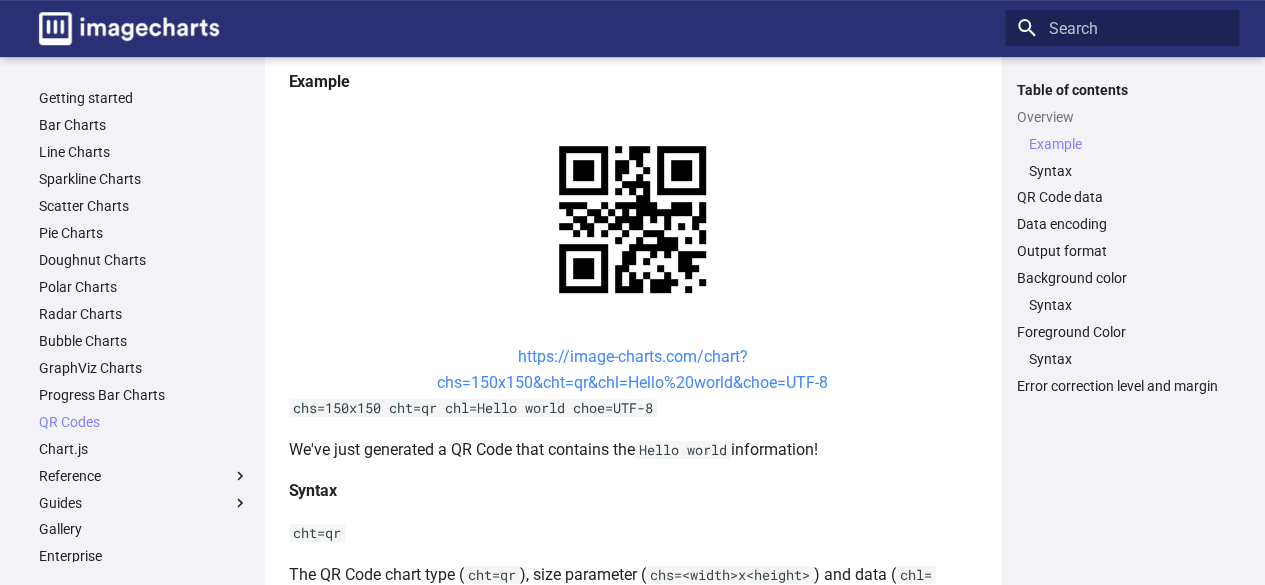 click on "https://image-charts.com/chart?  chs=150x150&cht=qr&chl=Hello%20world&choe=UTF-8" at bounding box center [632, 369] 